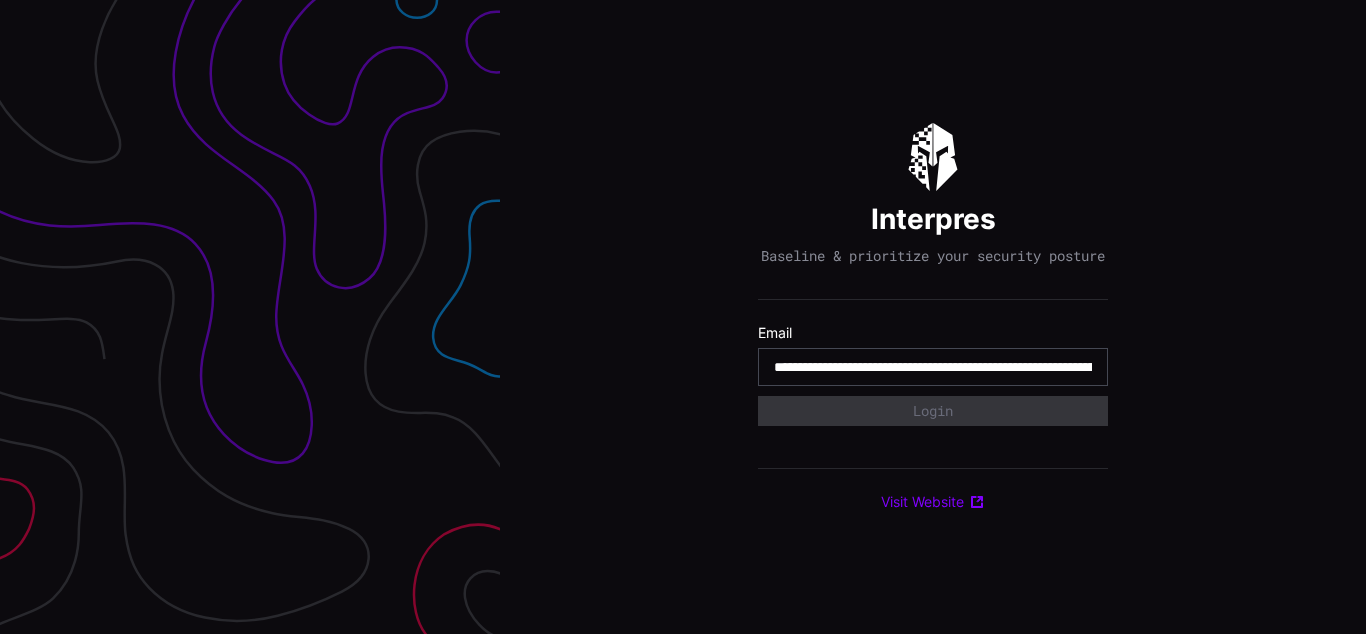 click on "**********" at bounding box center (933, 367) 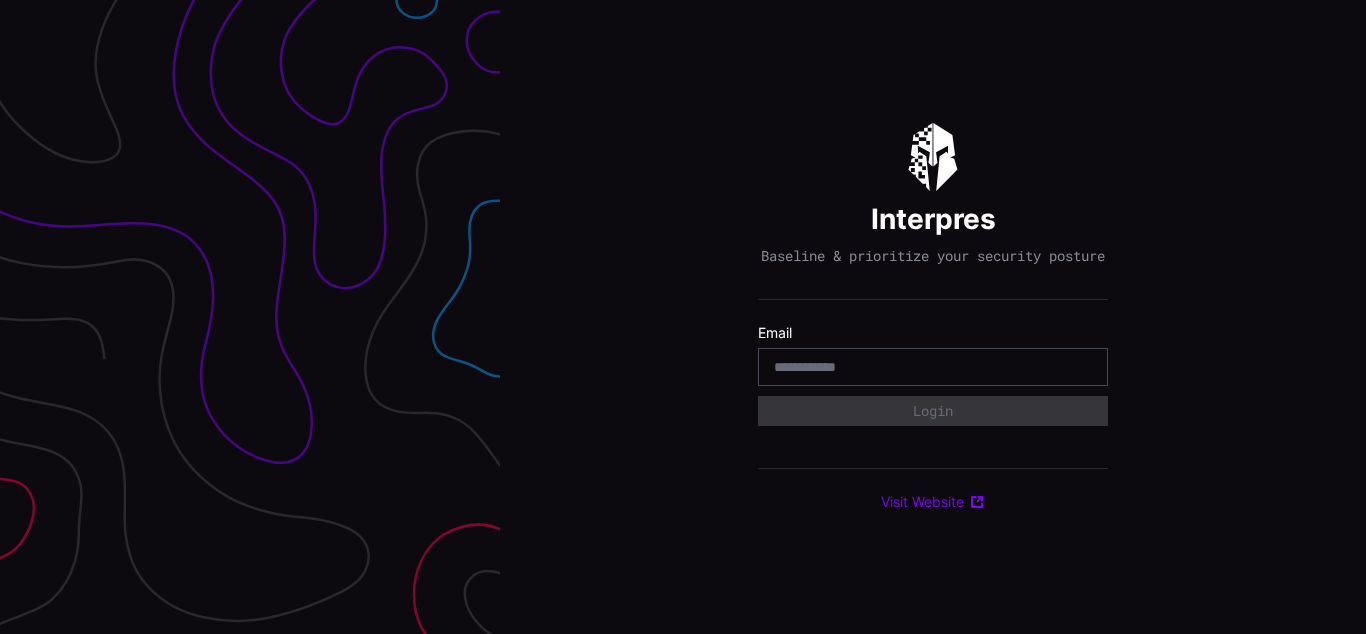 scroll, scrollTop: 0, scrollLeft: 0, axis: both 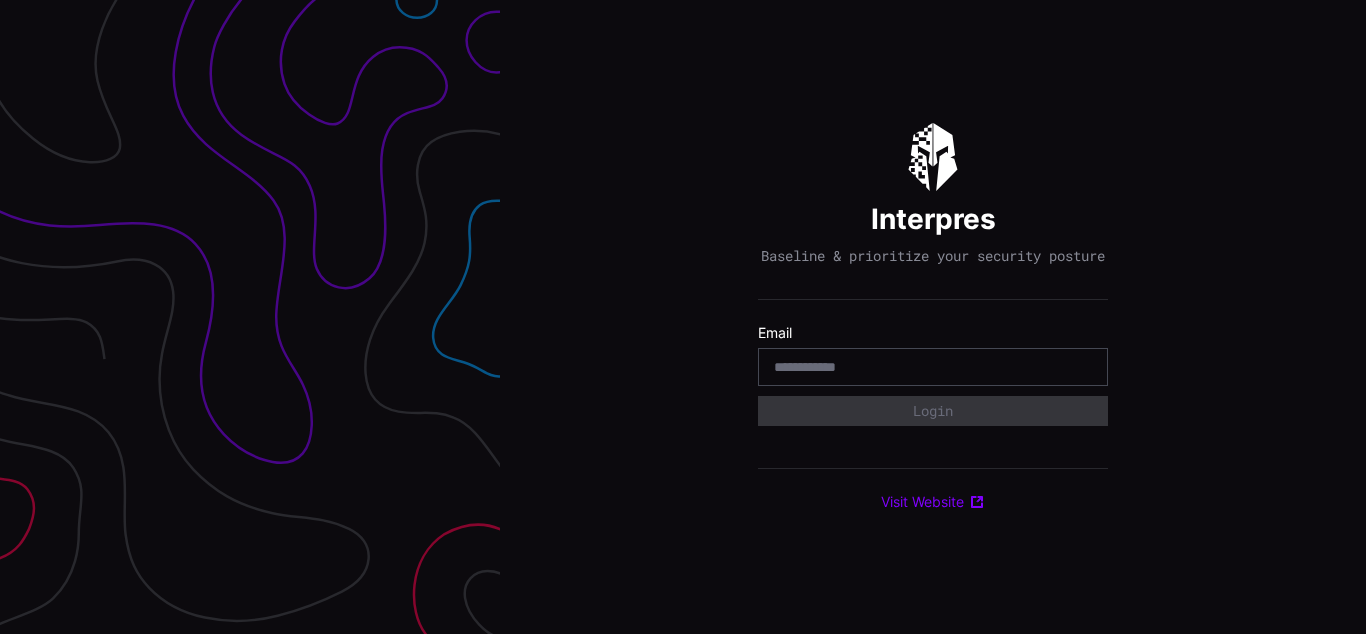 click on "Interpres Baseline & prioritize your security posture Email Login Visit Website" at bounding box center [933, 317] 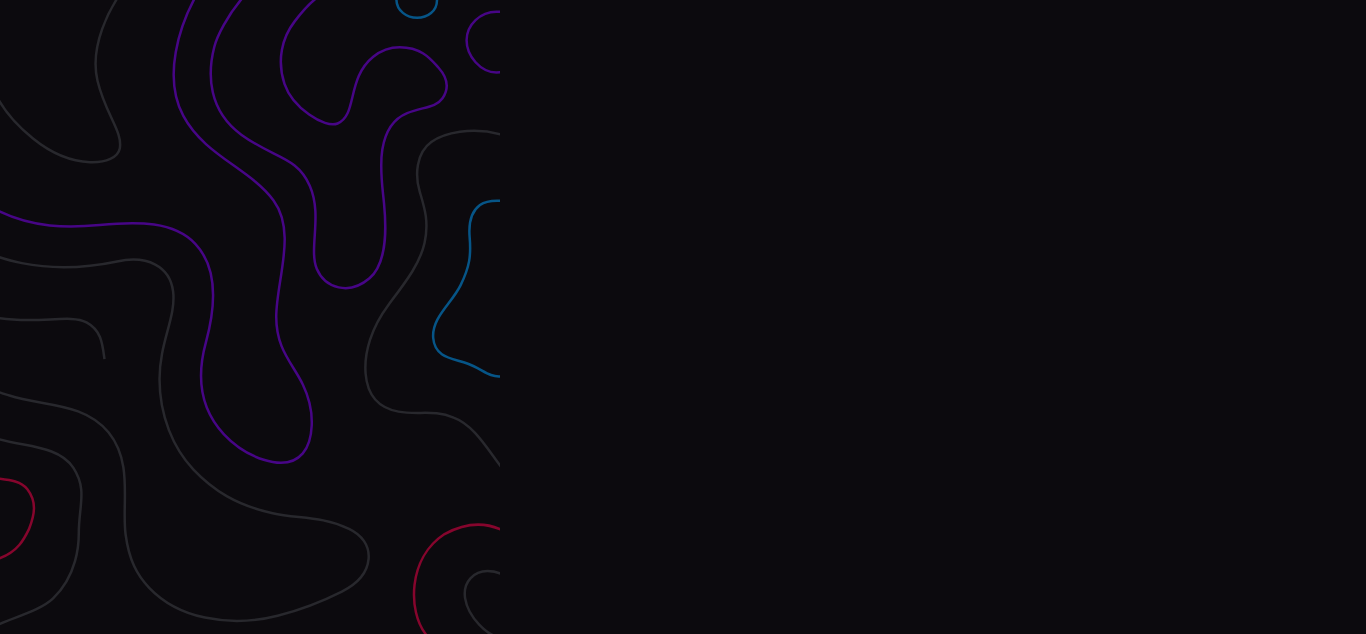 scroll, scrollTop: 0, scrollLeft: 0, axis: both 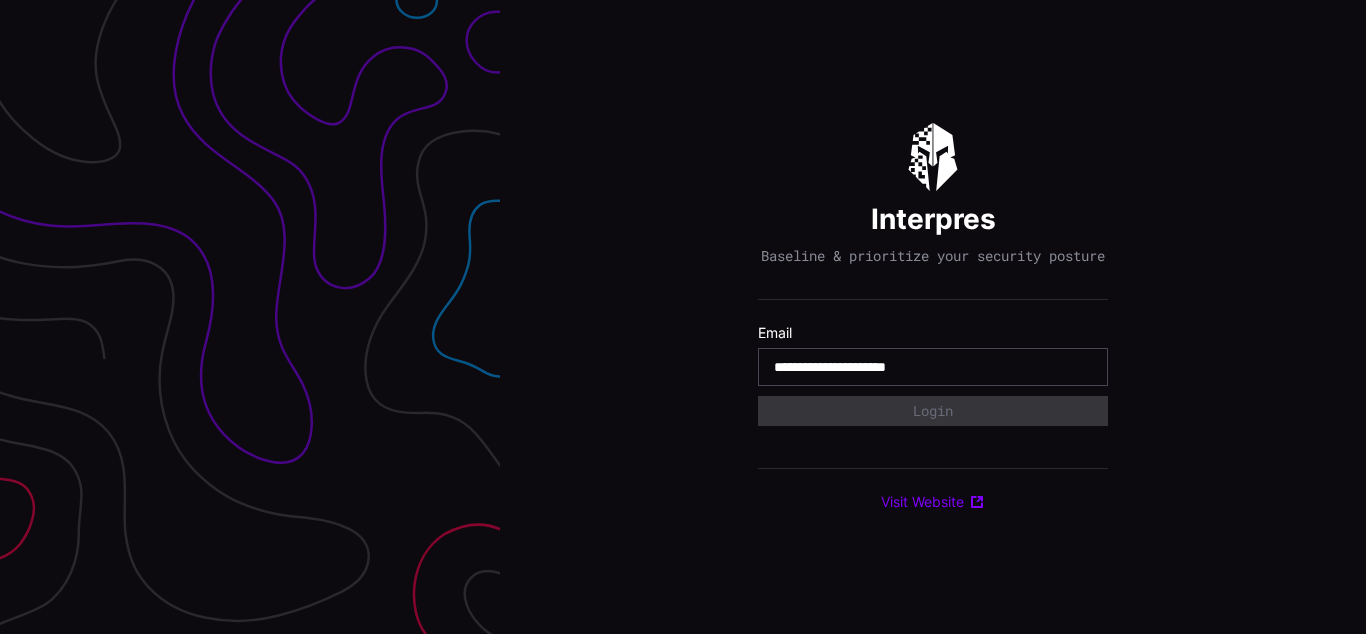 type on "**********" 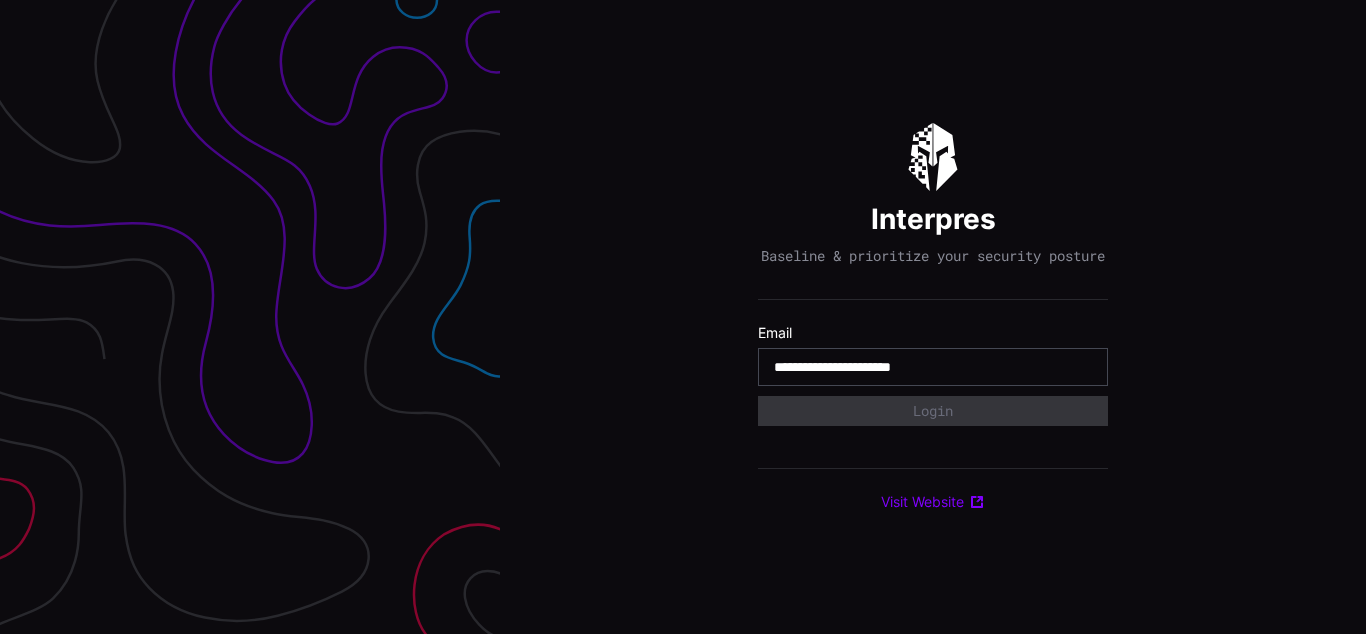 click on "**********" at bounding box center (933, 367) 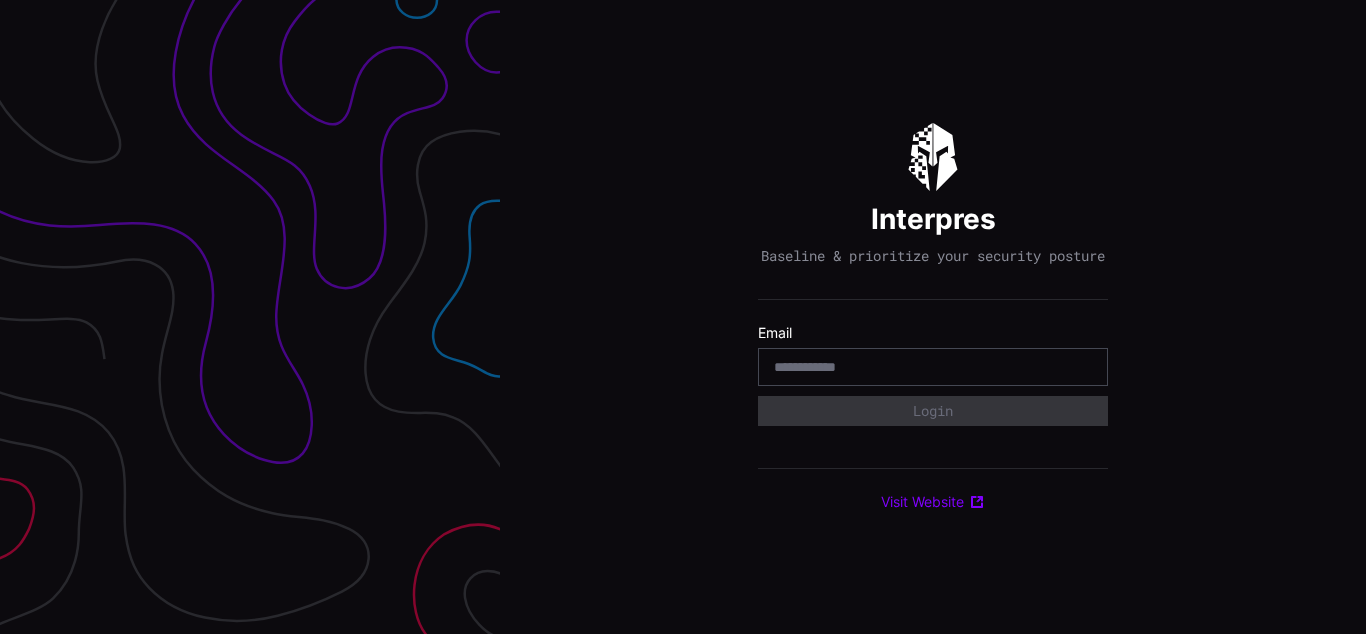 scroll, scrollTop: 0, scrollLeft: 0, axis: both 